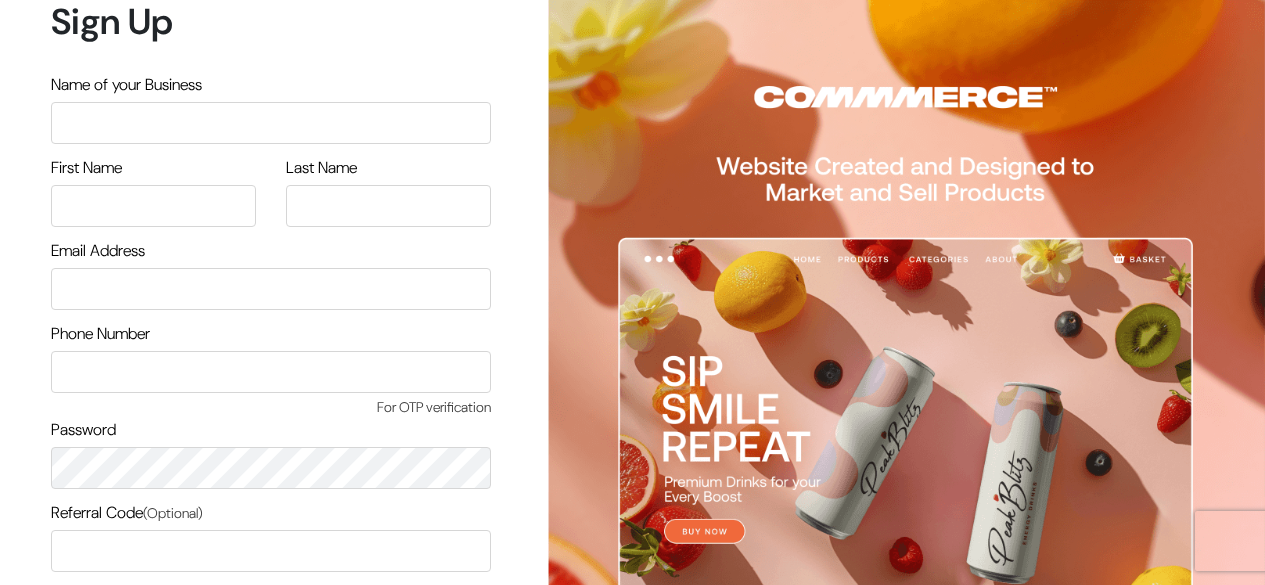scroll, scrollTop: 0, scrollLeft: 0, axis: both 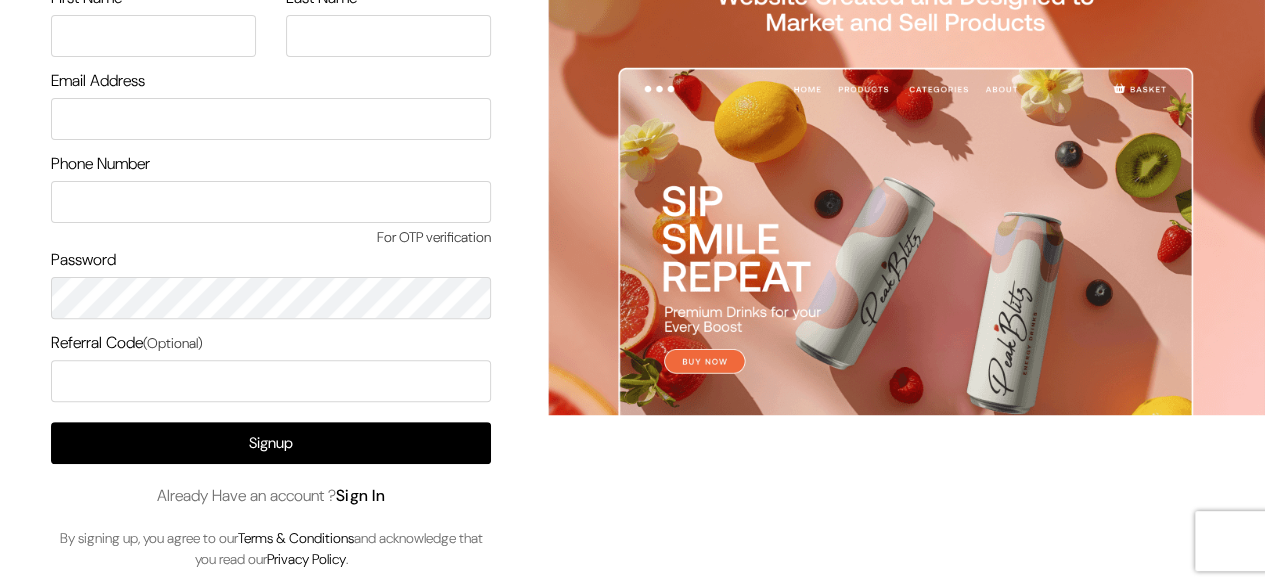 click on "Sign In" at bounding box center [361, 495] 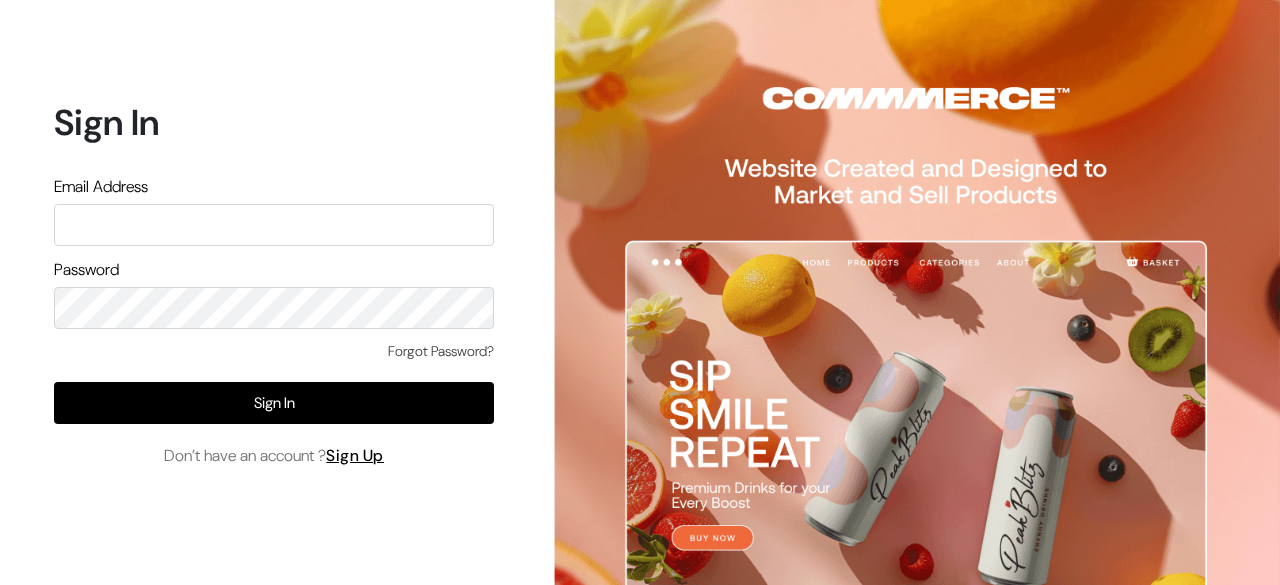 scroll, scrollTop: 0, scrollLeft: 0, axis: both 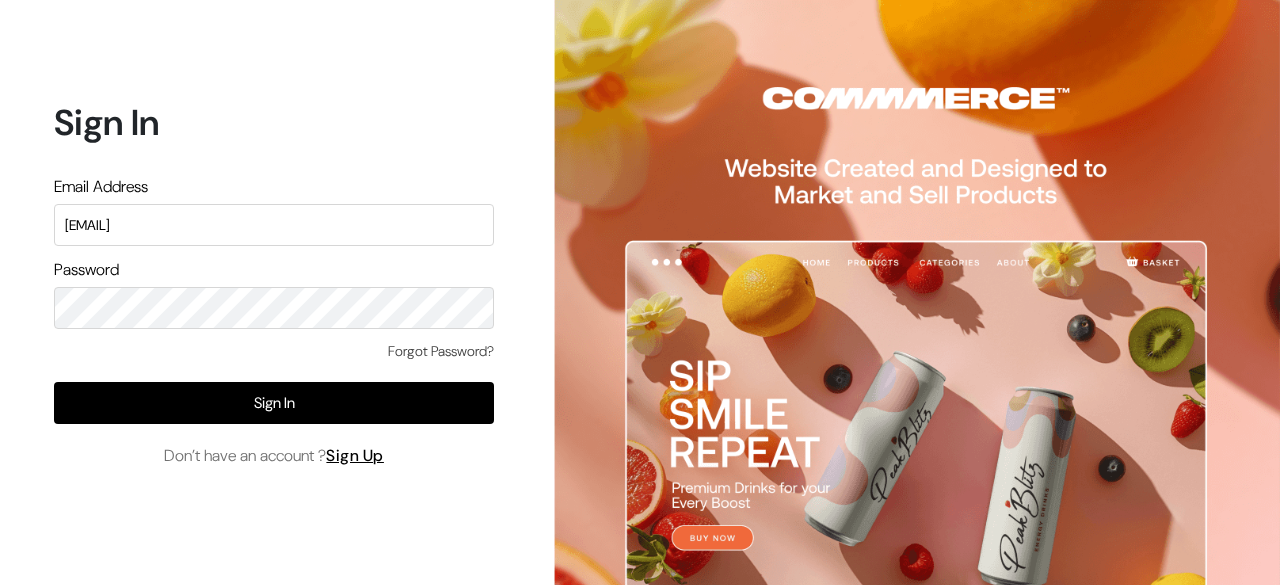 type on "demo@outdocart.in" 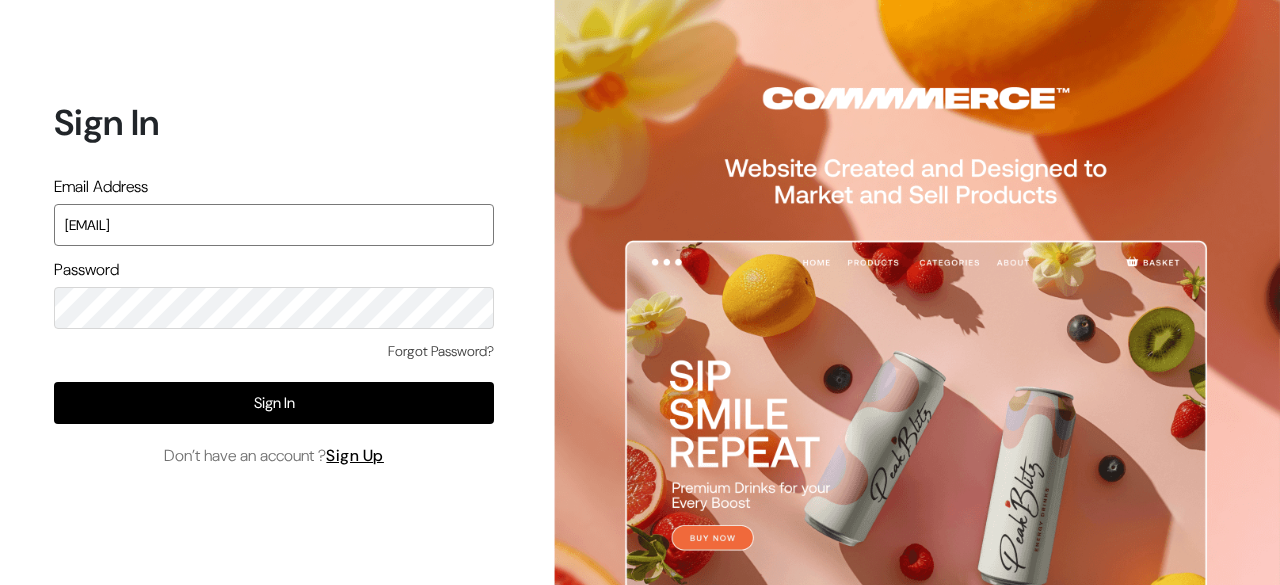 type on "surajp@outdoinc.com" 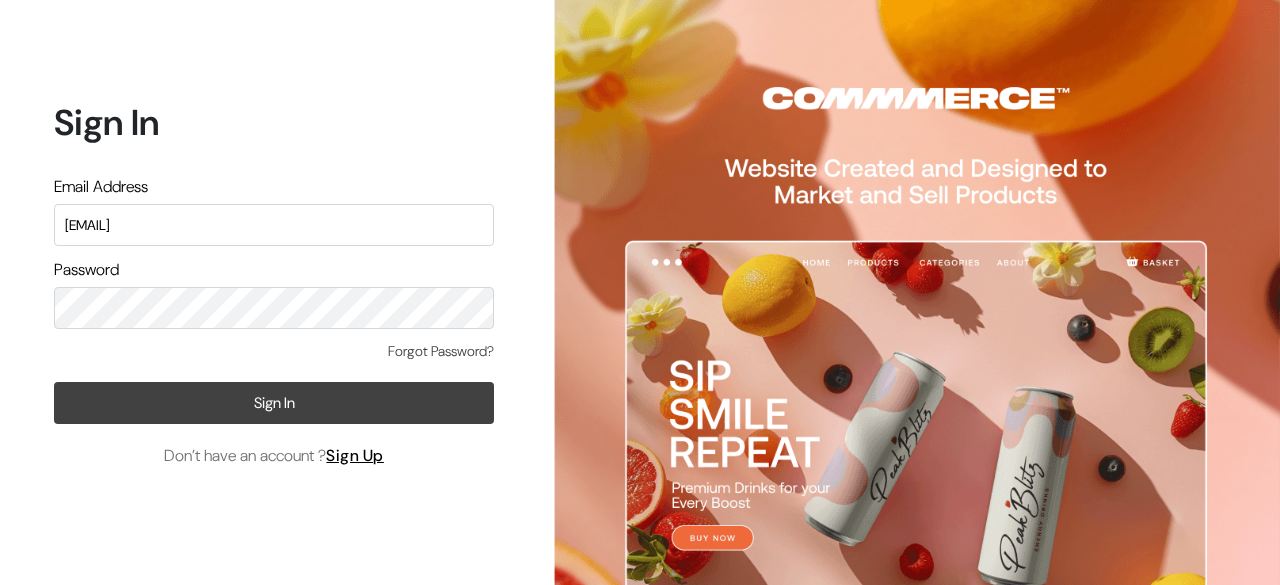 click on "Sign In" at bounding box center [274, 403] 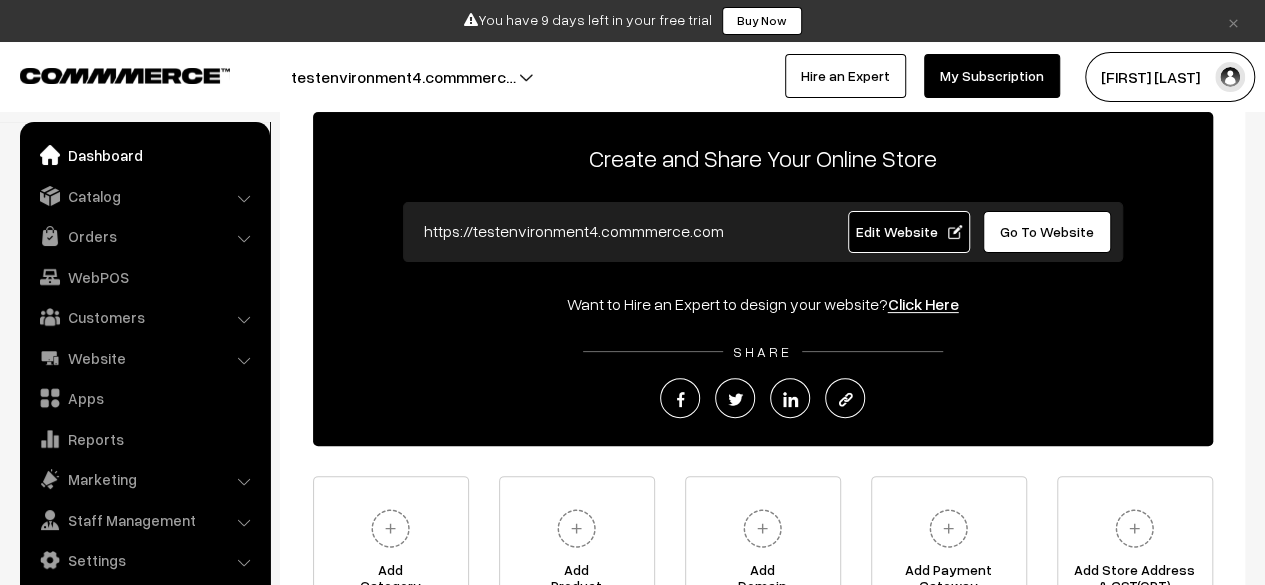 scroll, scrollTop: 123, scrollLeft: 0, axis: vertical 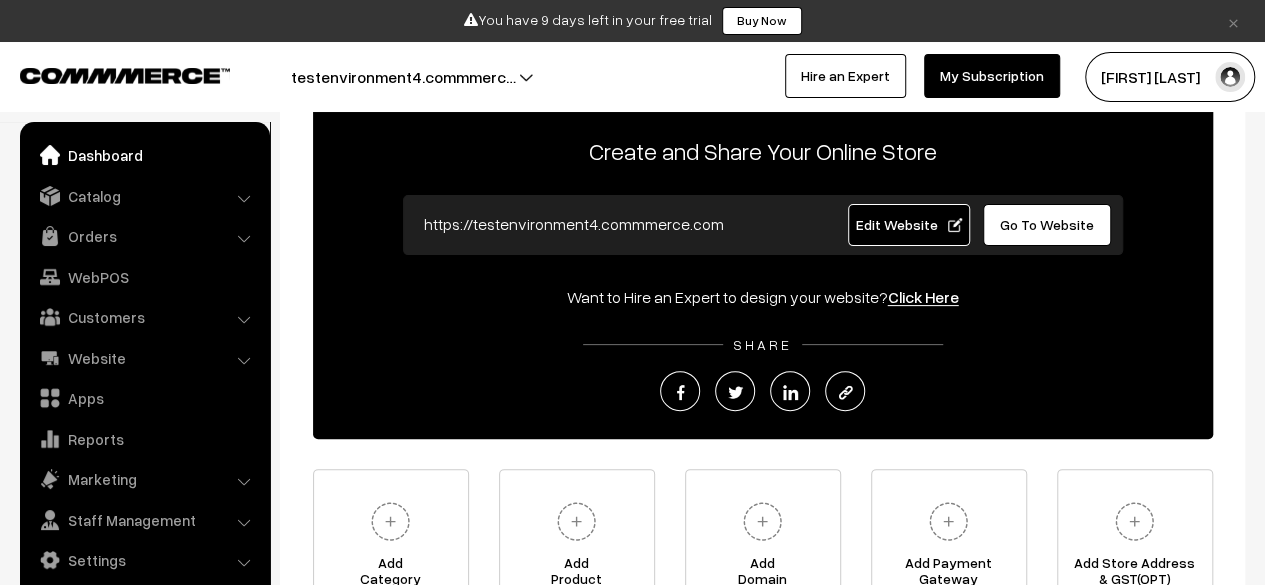 click on "Edit Website" at bounding box center (908, 224) 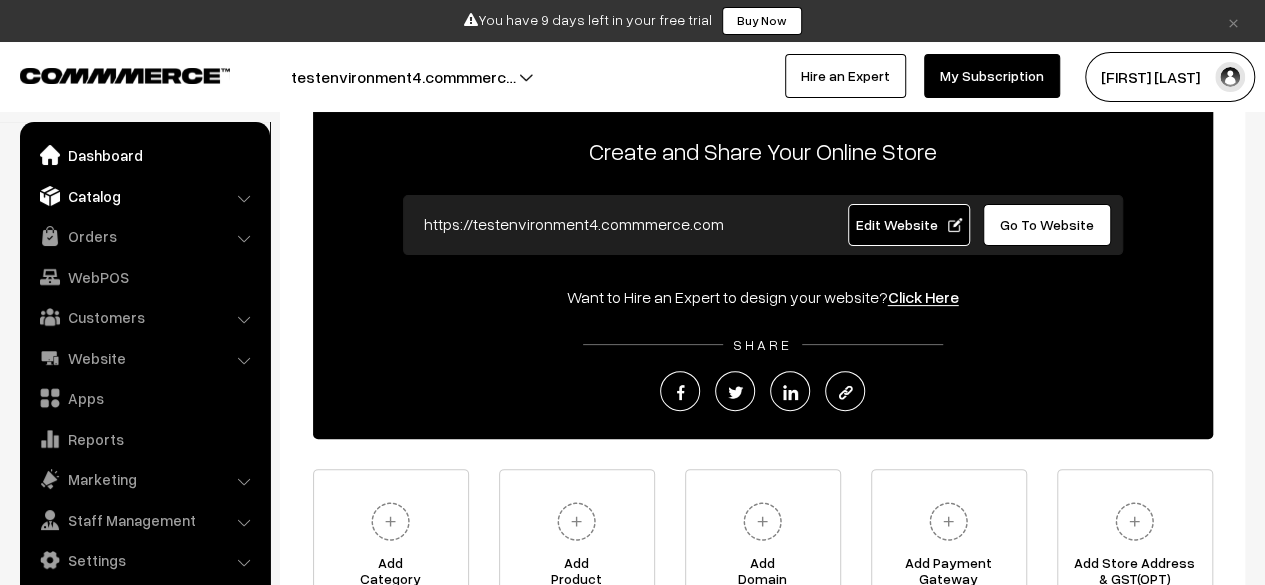 click on "Catalog" at bounding box center (144, 196) 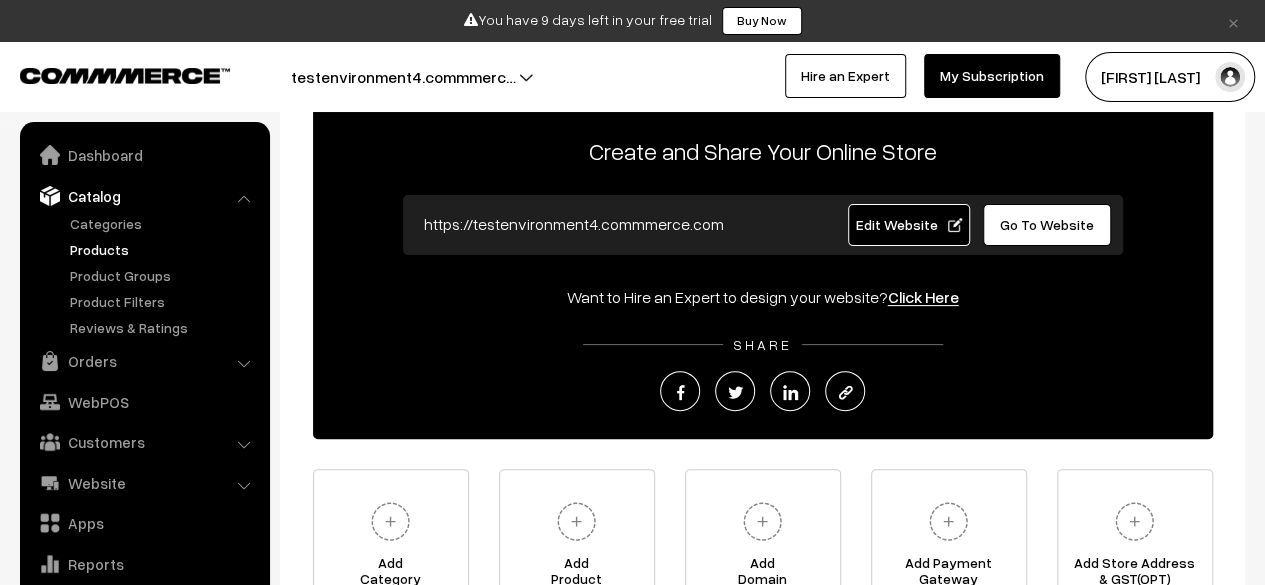 click on "Products" at bounding box center (164, 249) 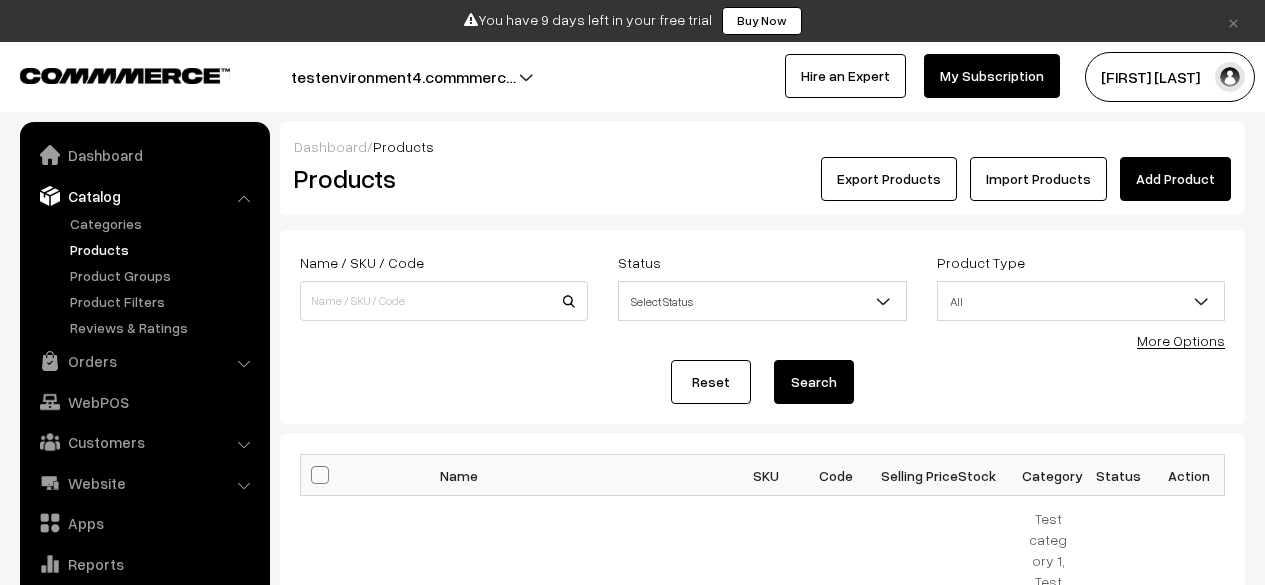 scroll, scrollTop: 182, scrollLeft: 0, axis: vertical 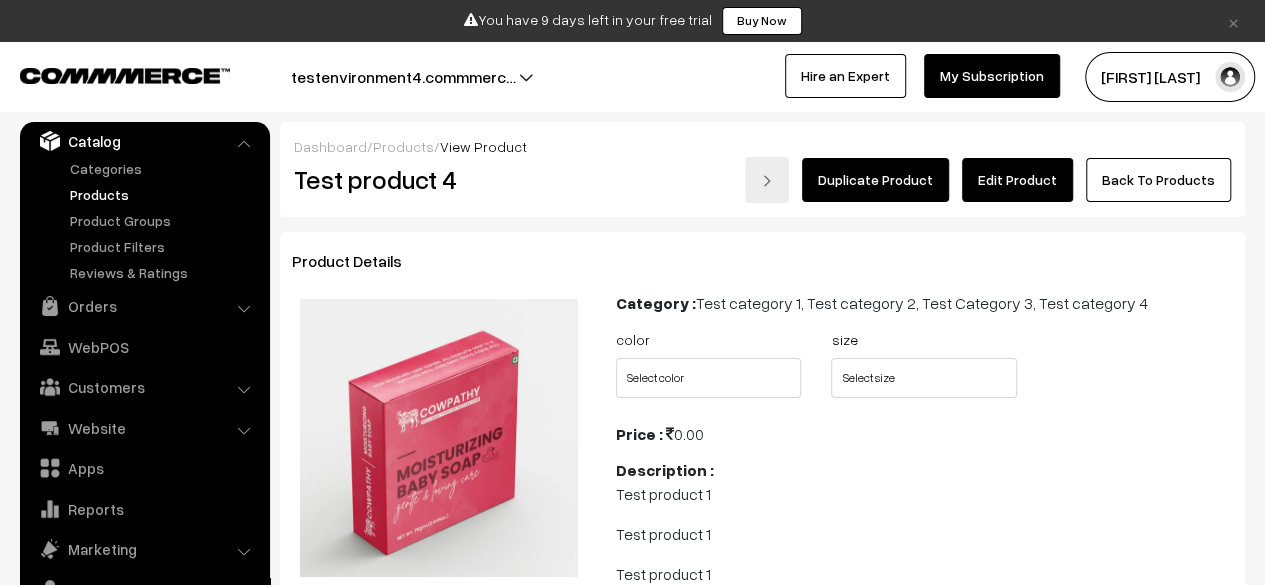 click on "Edit Product" at bounding box center (1017, 180) 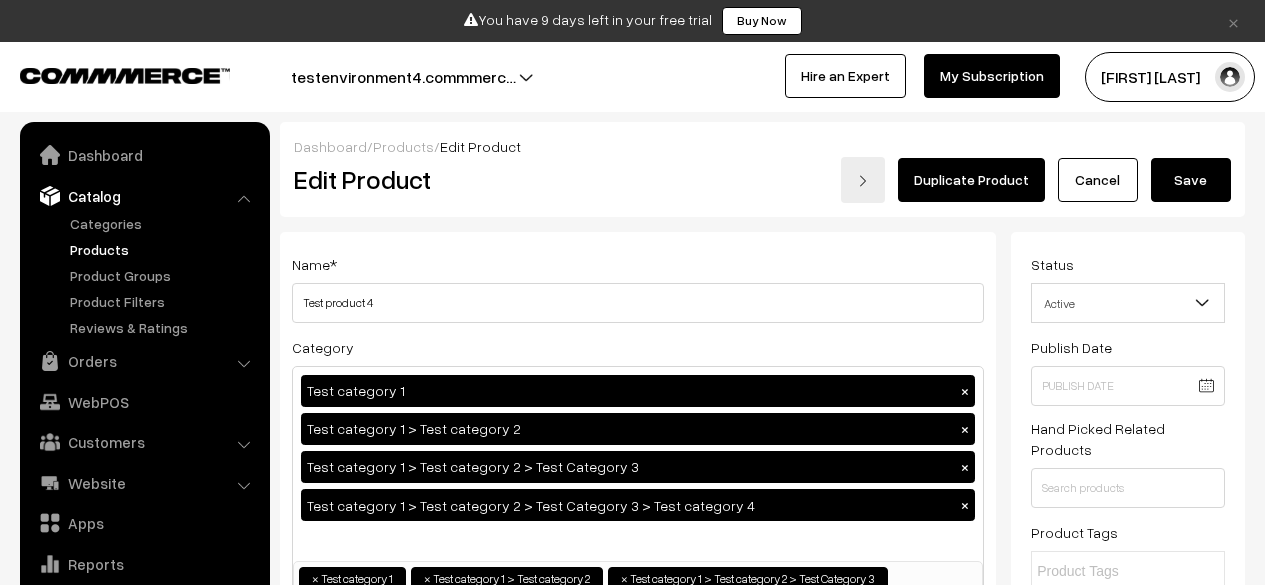 scroll, scrollTop: 0, scrollLeft: 0, axis: both 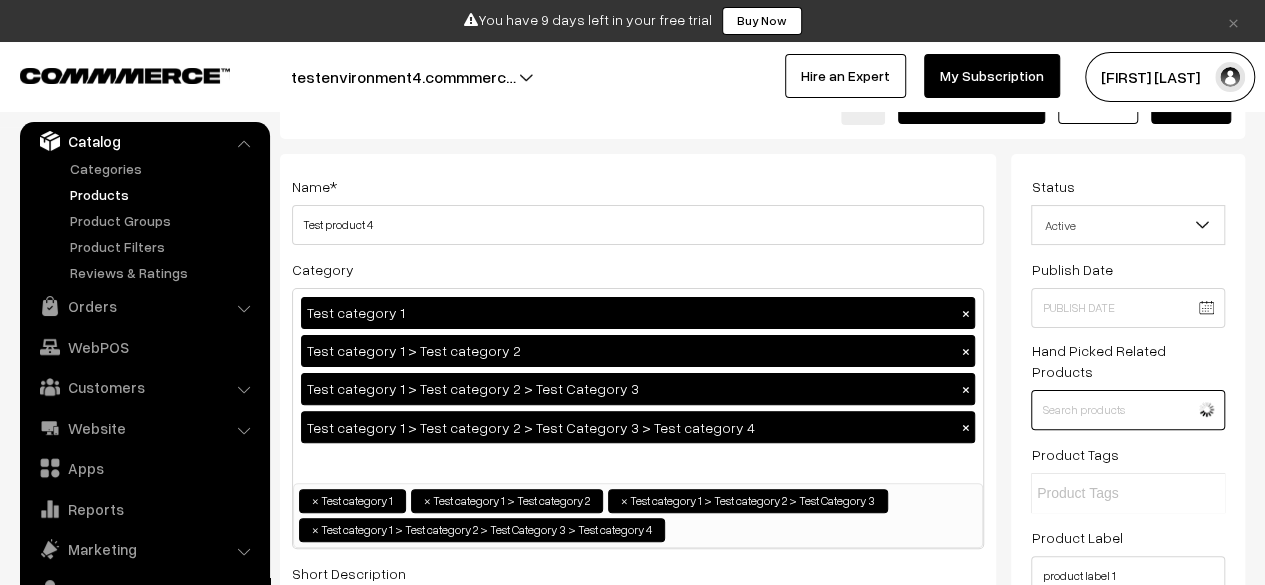 click at bounding box center [1128, 410] 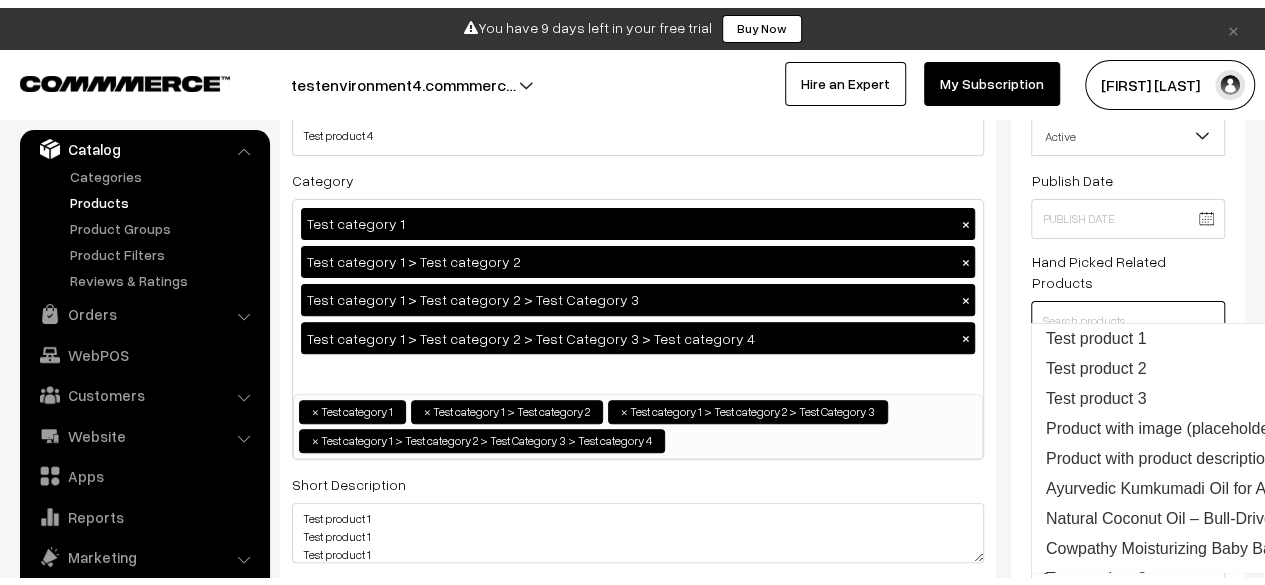 scroll, scrollTop: 176, scrollLeft: 0, axis: vertical 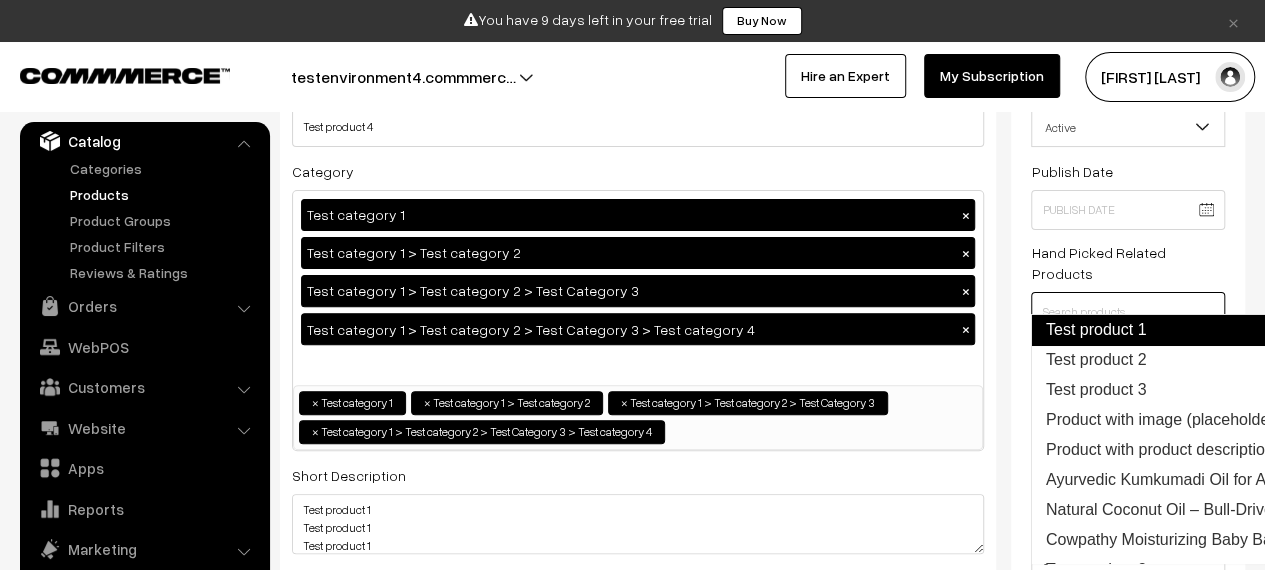 click on "Test product 1" at bounding box center (1507, 330) 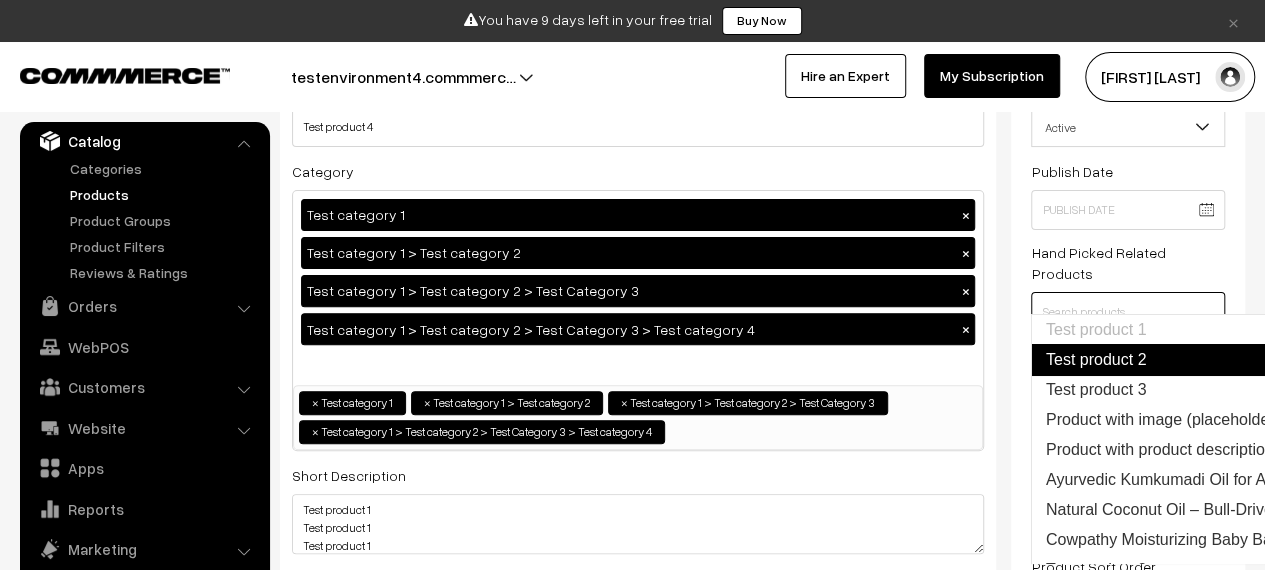 click on "Test product 2" at bounding box center [1507, 360] 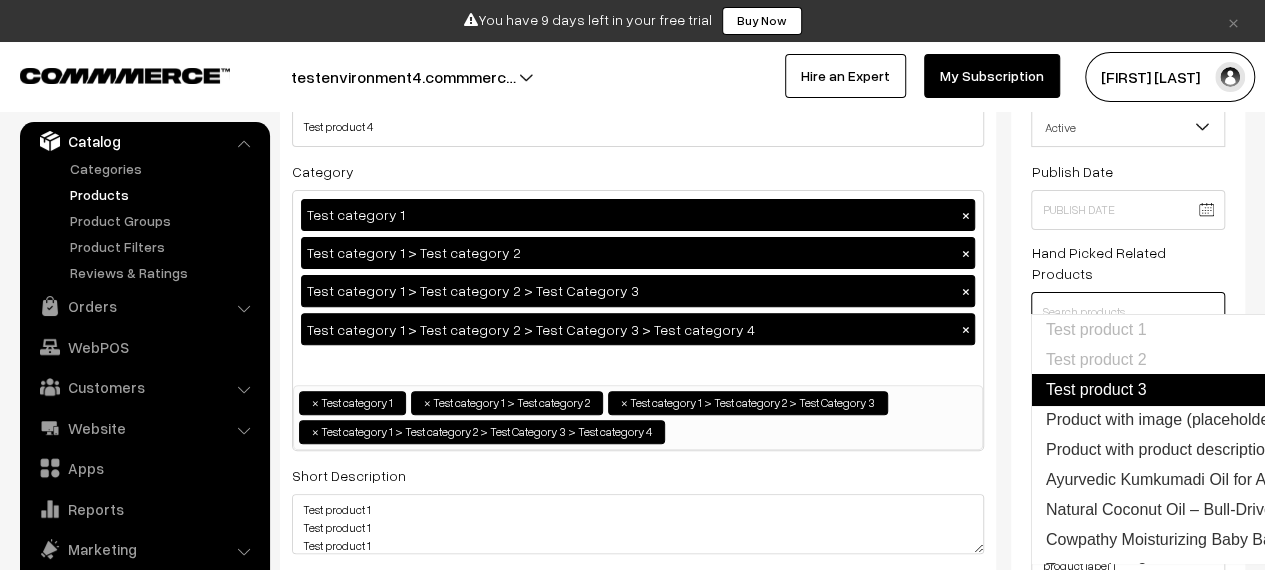click on "Test product 3" at bounding box center (1507, 390) 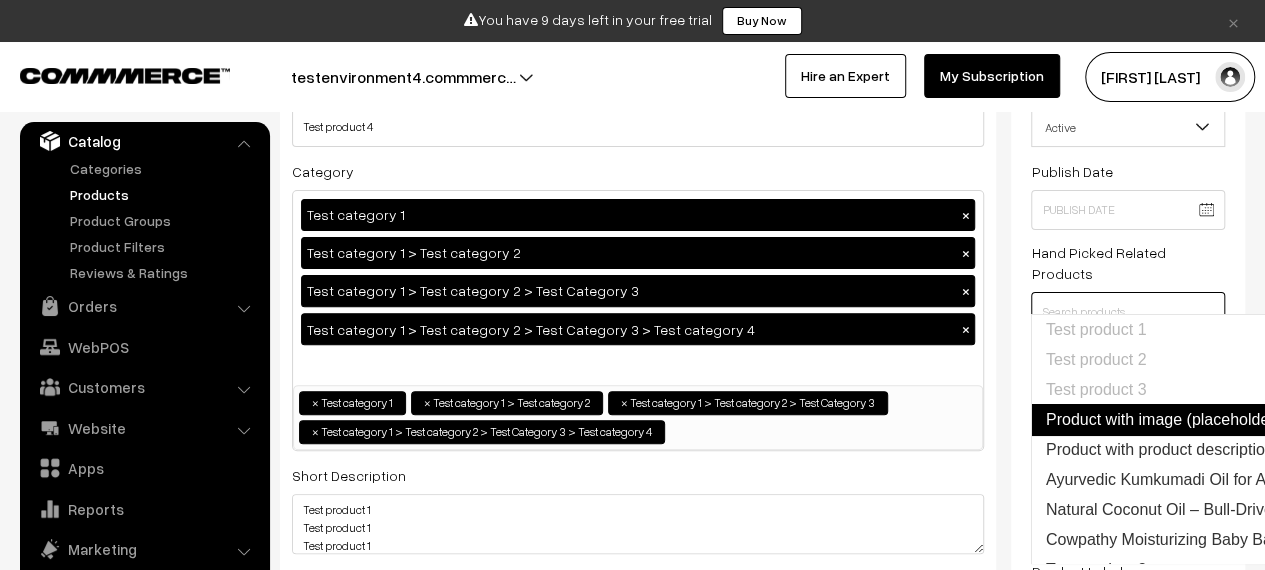 click on "Product with image (placeholder)" at bounding box center [1507, 420] 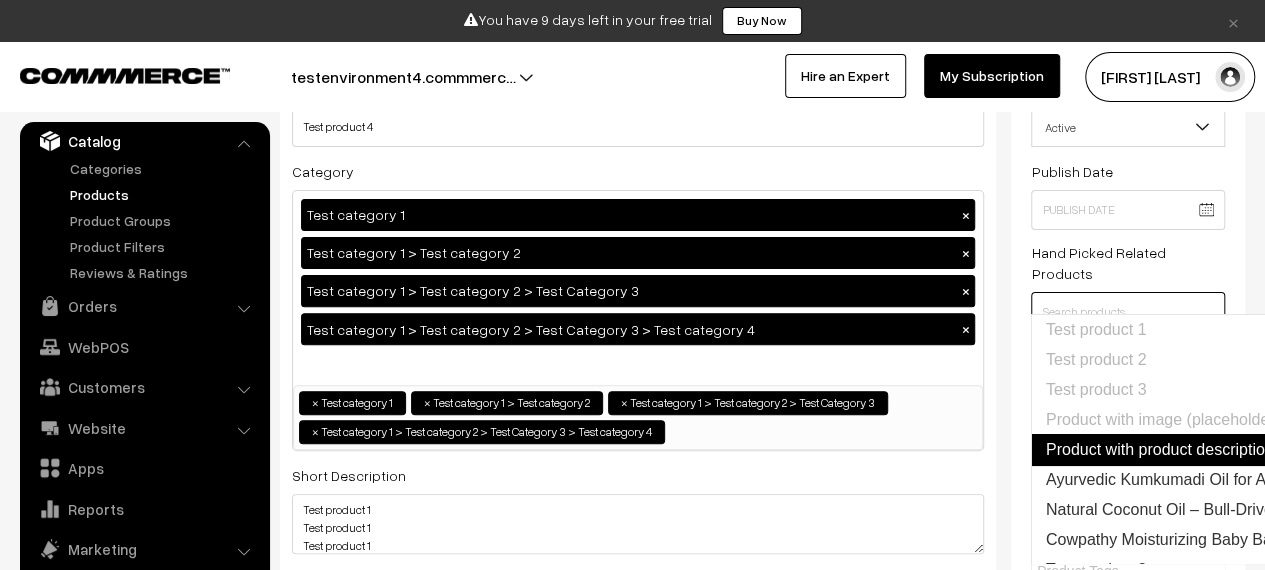 click on "Product with product description images 1" at bounding box center (1507, 450) 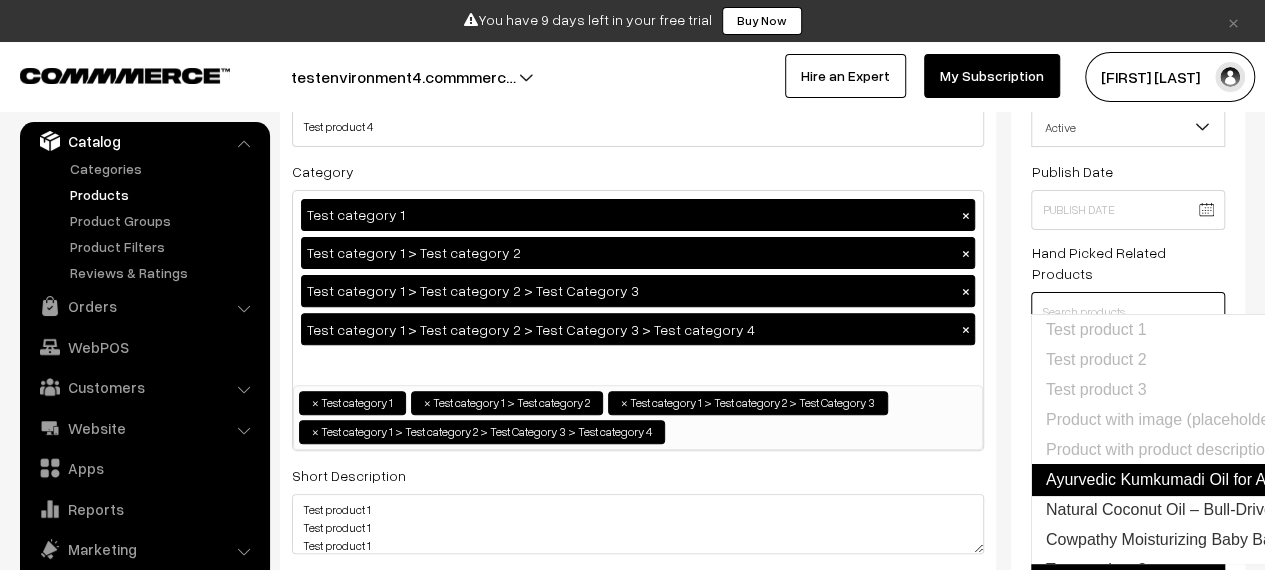 click on "Ayurvedic Kumkumadi Oil for Anti Ageing Skin – Ancient Ayurveda Formula with 26 Herbs for Glow & Spot Removal, 15ml Bottle" at bounding box center [1507, 480] 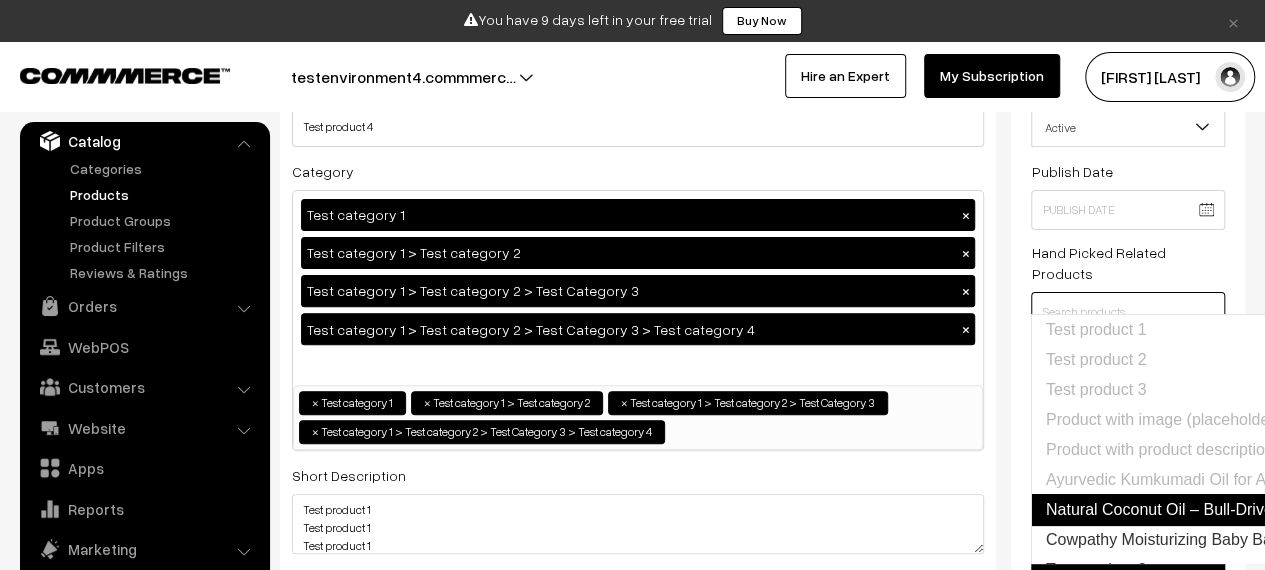 click on "Natural Coconut Oil – Bull-Driven, Cold-Pressed & Unrefined for Pure Nutrition, 500ml" at bounding box center (1507, 510) 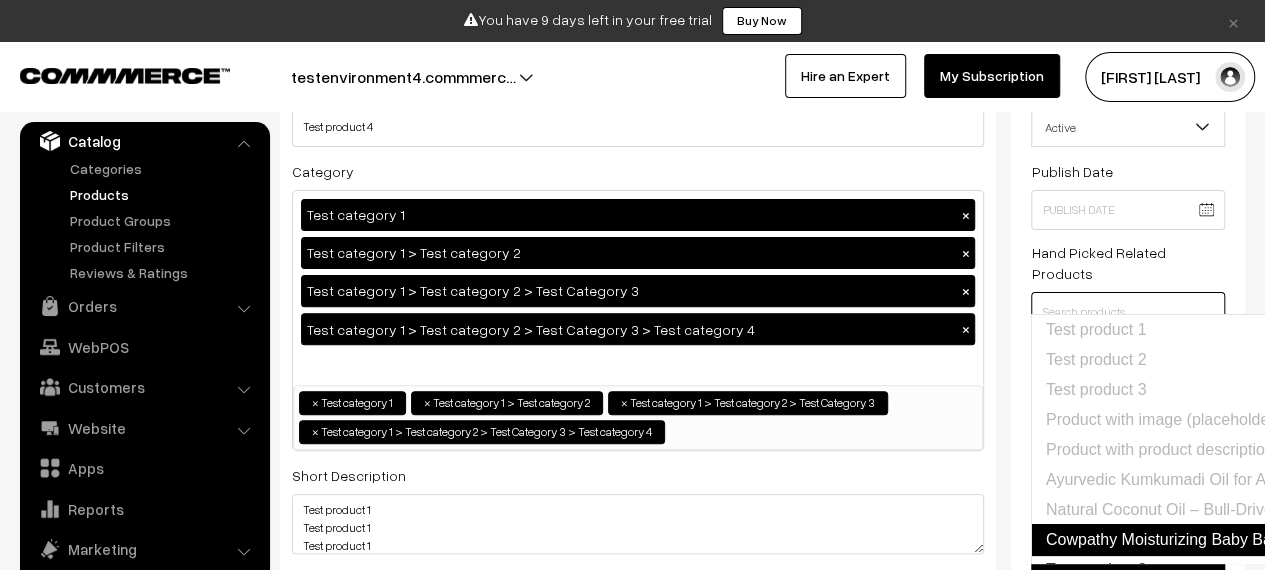click on "Cowpathy Moisturizing Baby Bath Soap, 75gm" at bounding box center [1507, 540] 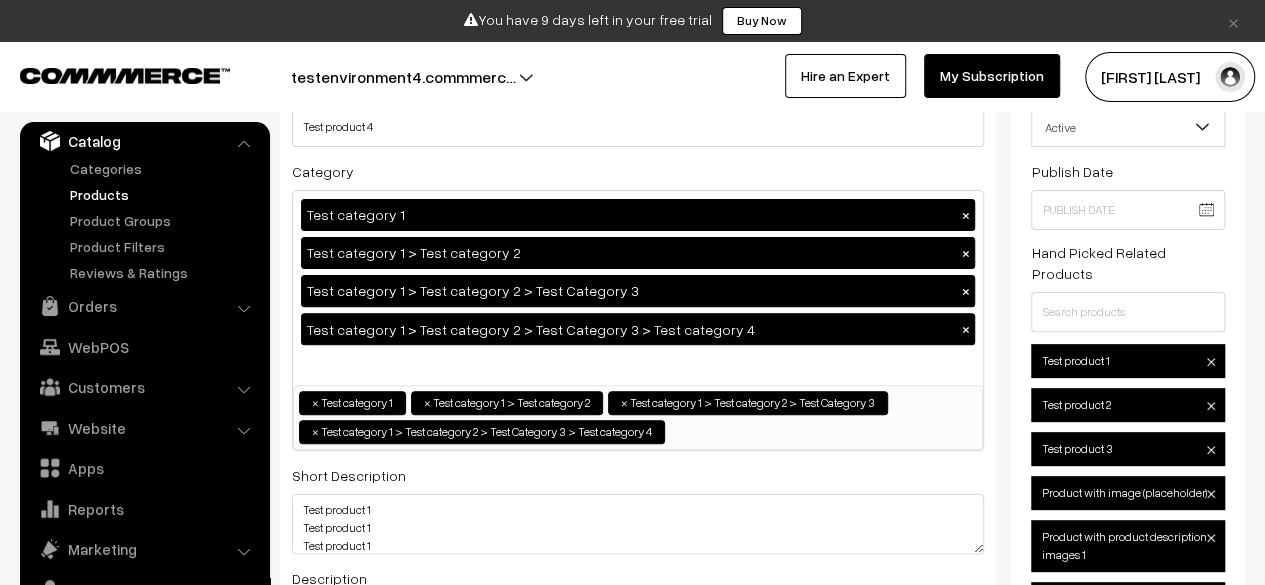click on "Status
Active
Inactive
Active
Publish Date
Product Type
-- Select --
-- Select --
Filter Color
Hand Picked Related Products
Test product 1   Test product 2   Test product 3             Product Tags  0" at bounding box center (1128, 573) 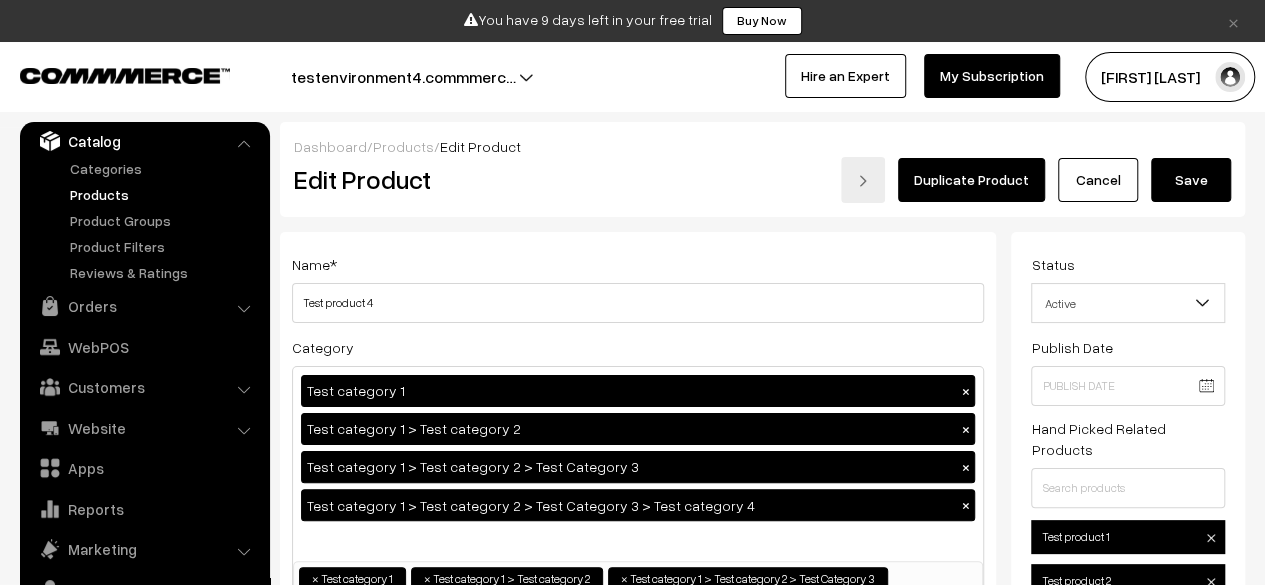 click on "Save" at bounding box center [1191, 180] 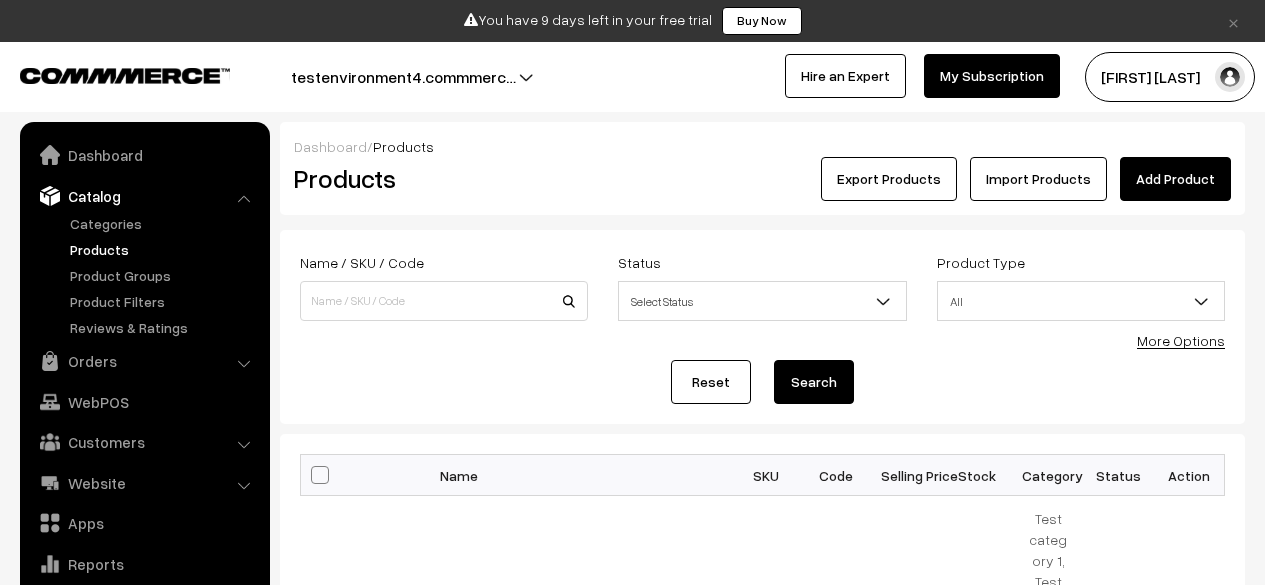 scroll, scrollTop: 0, scrollLeft: 0, axis: both 